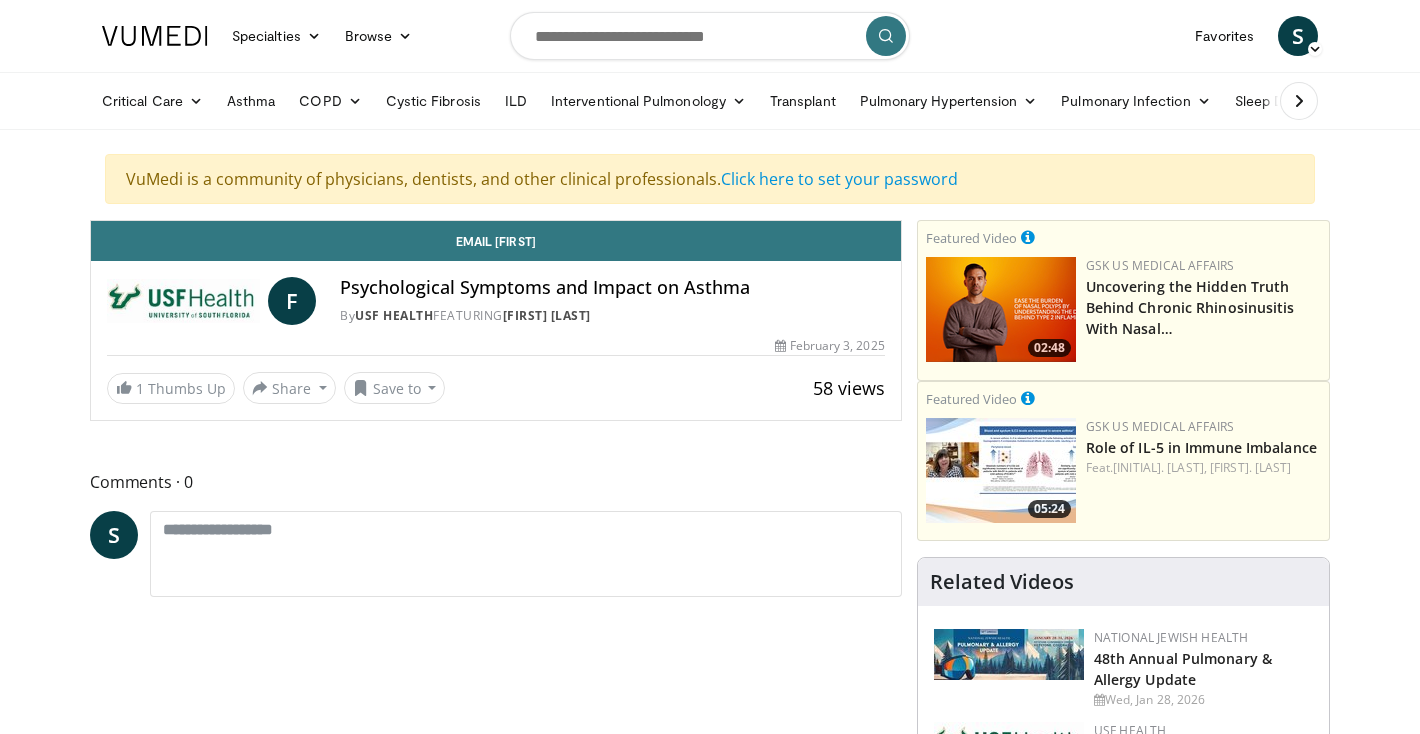 scroll, scrollTop: 0, scrollLeft: 0, axis: both 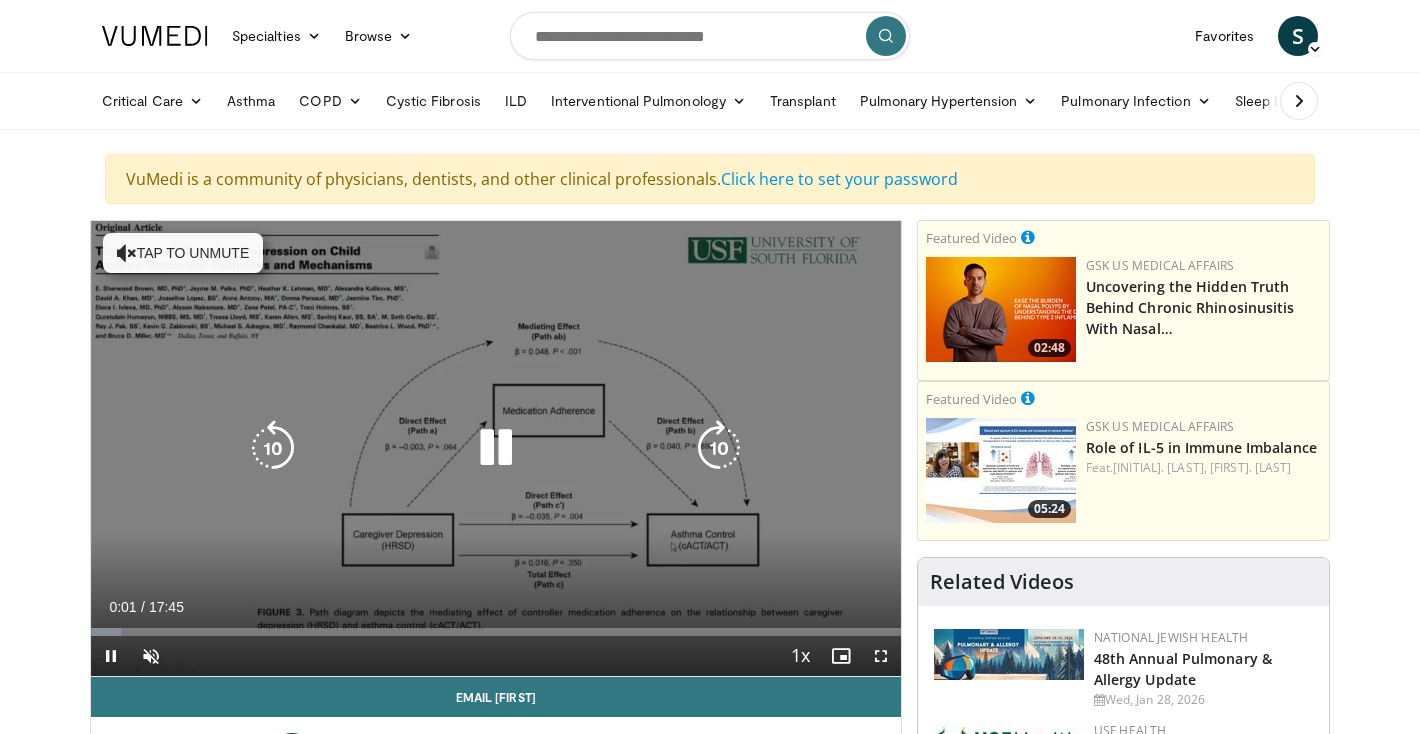 click on "Tap to unmute" at bounding box center (183, 253) 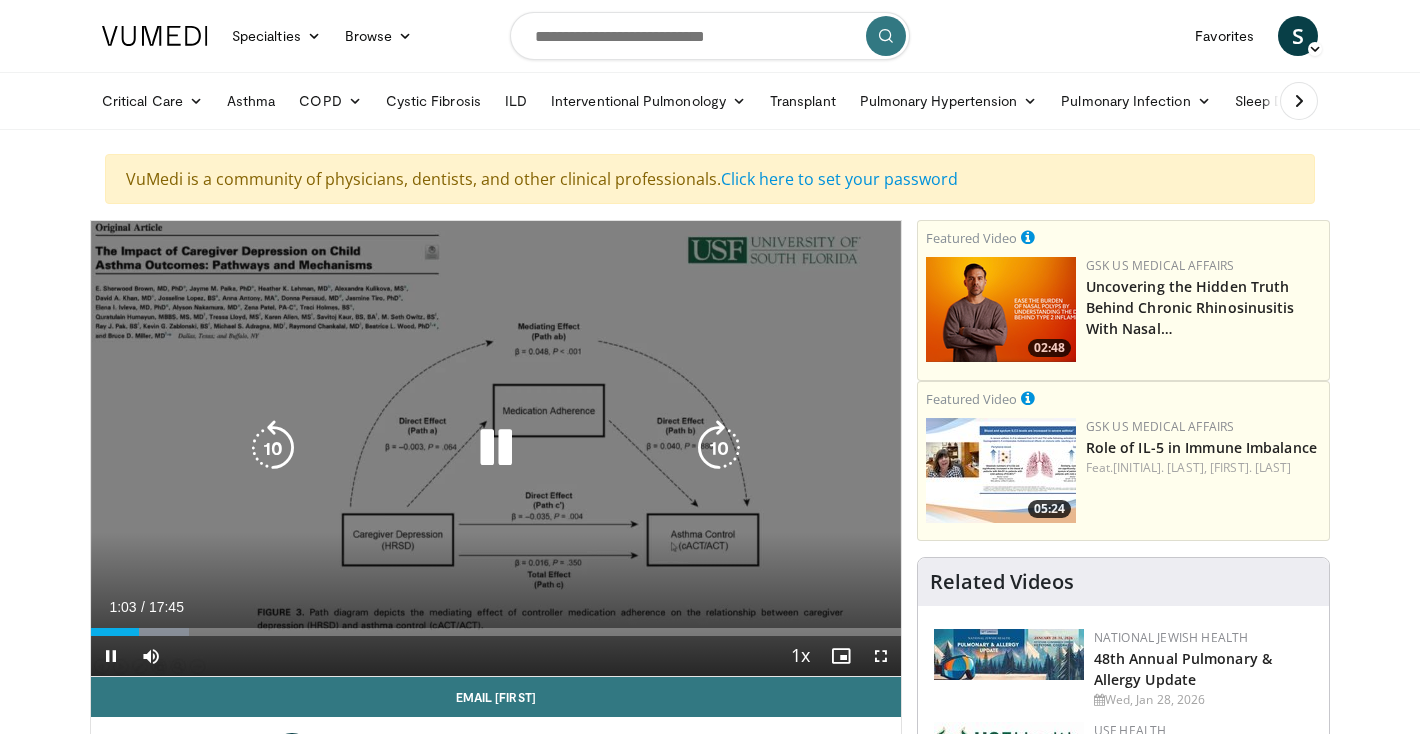 click at bounding box center [273, 448] 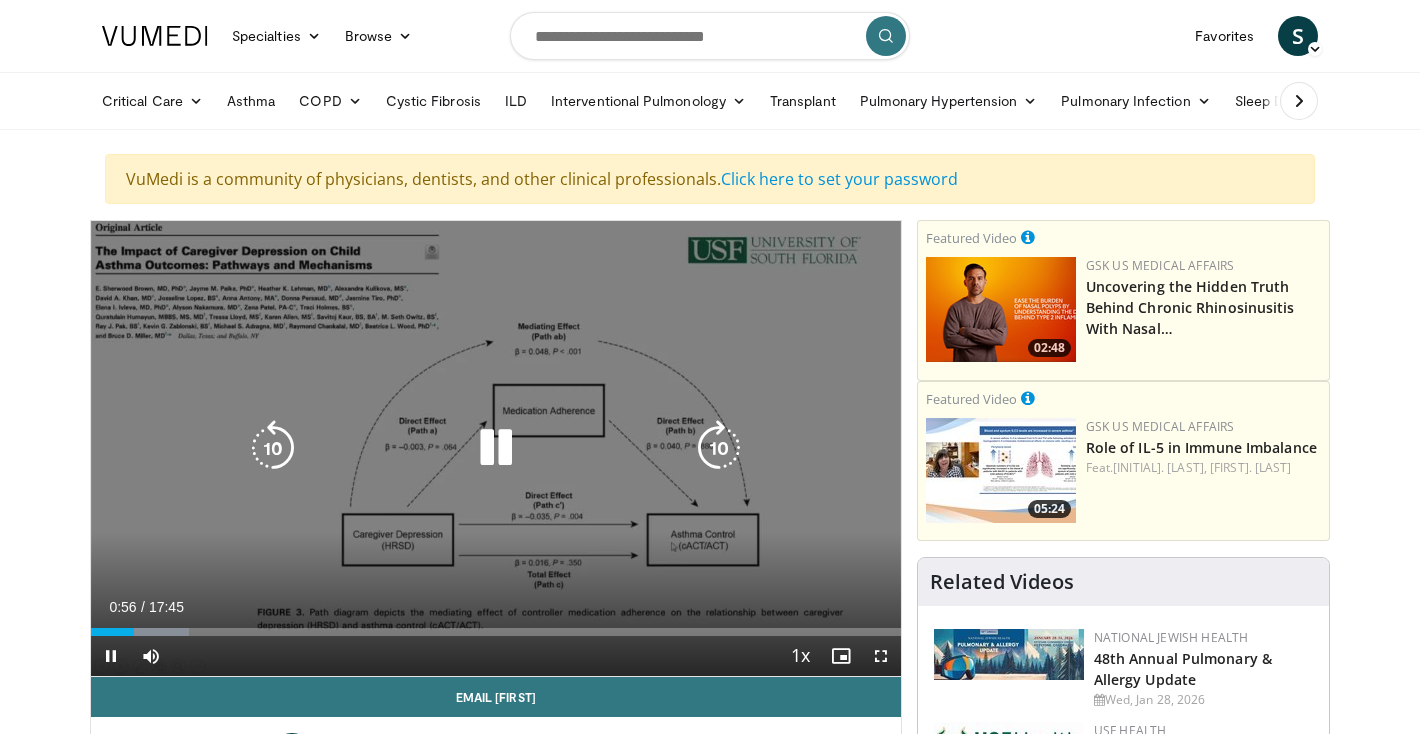 click at bounding box center (273, 448) 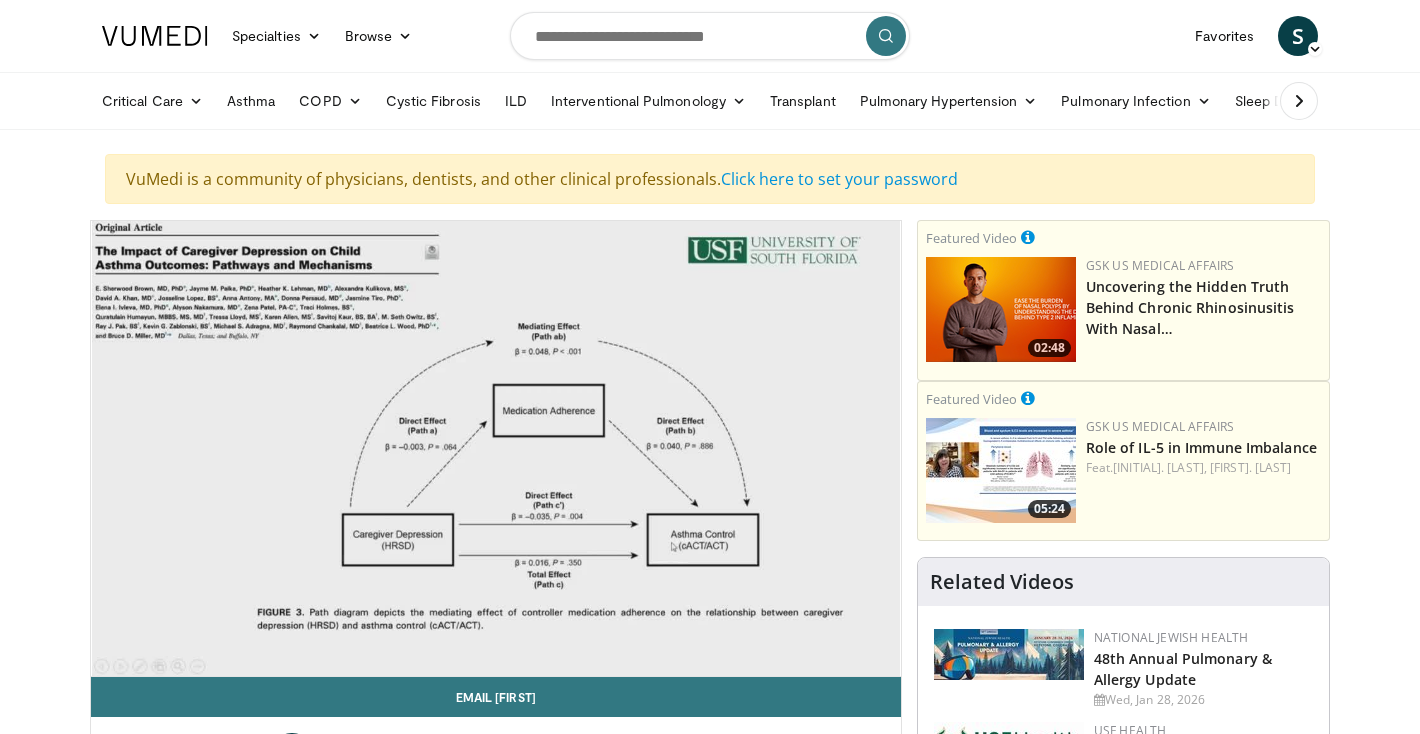 click on "10 seconds
Tap to unmute" at bounding box center [496, 448] 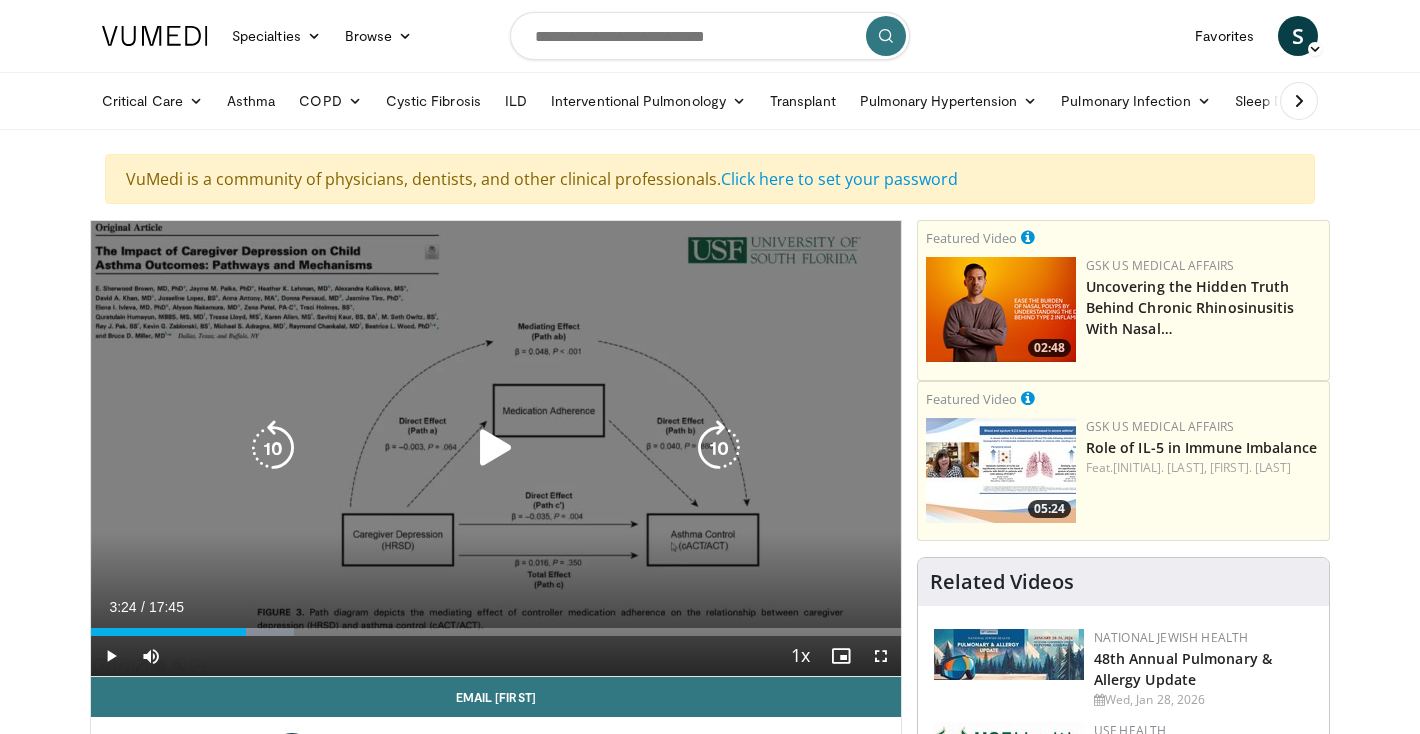 click at bounding box center [496, 448] 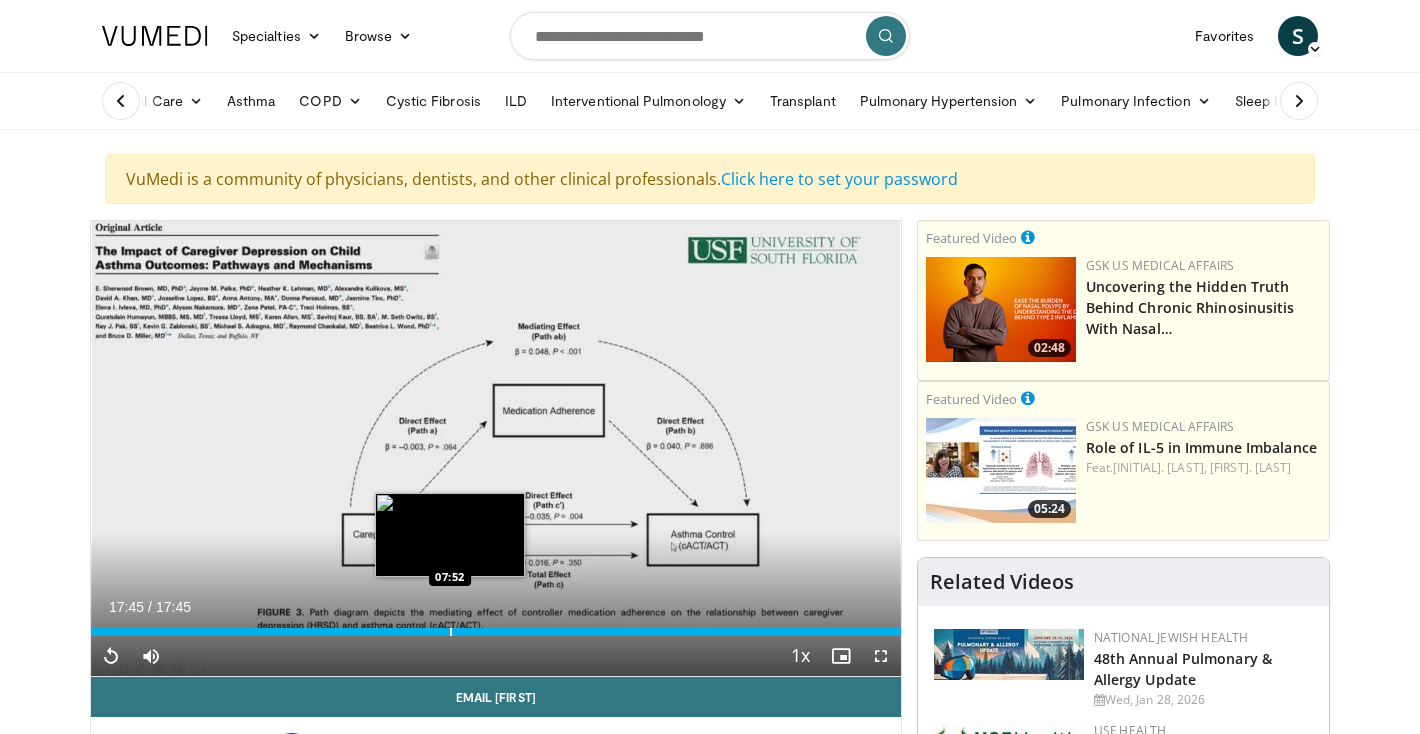 click at bounding box center (451, 632) 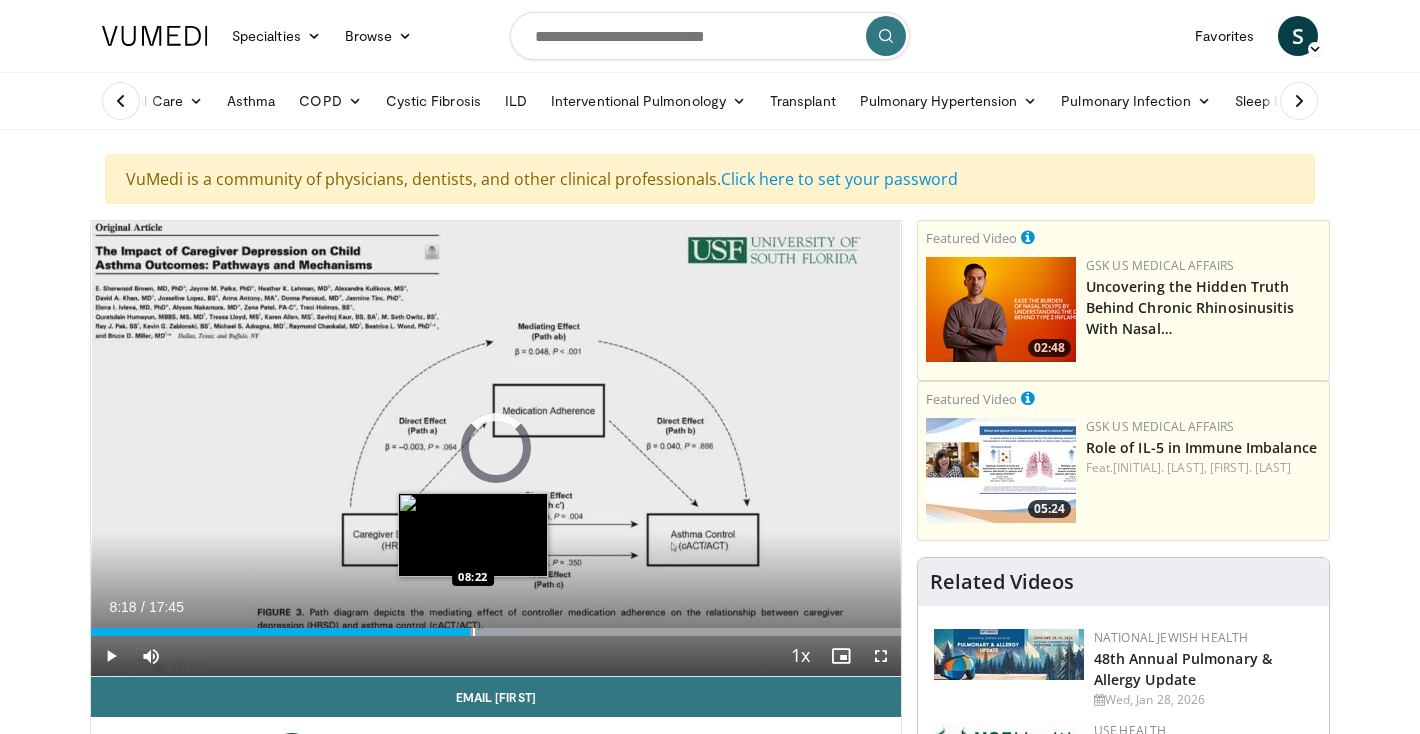 drag, startPoint x: 449, startPoint y: 634, endPoint x: 476, endPoint y: 632, distance: 27.073973 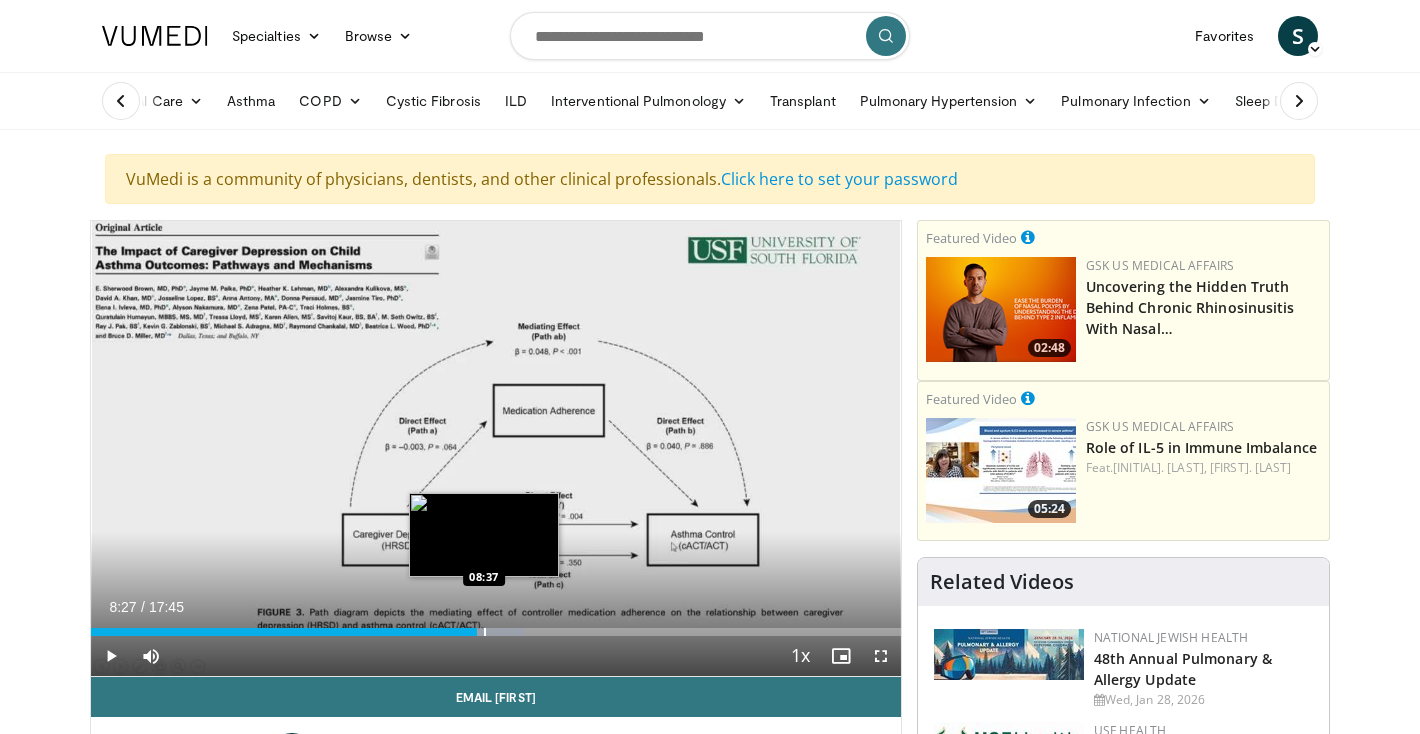 click at bounding box center (485, 632) 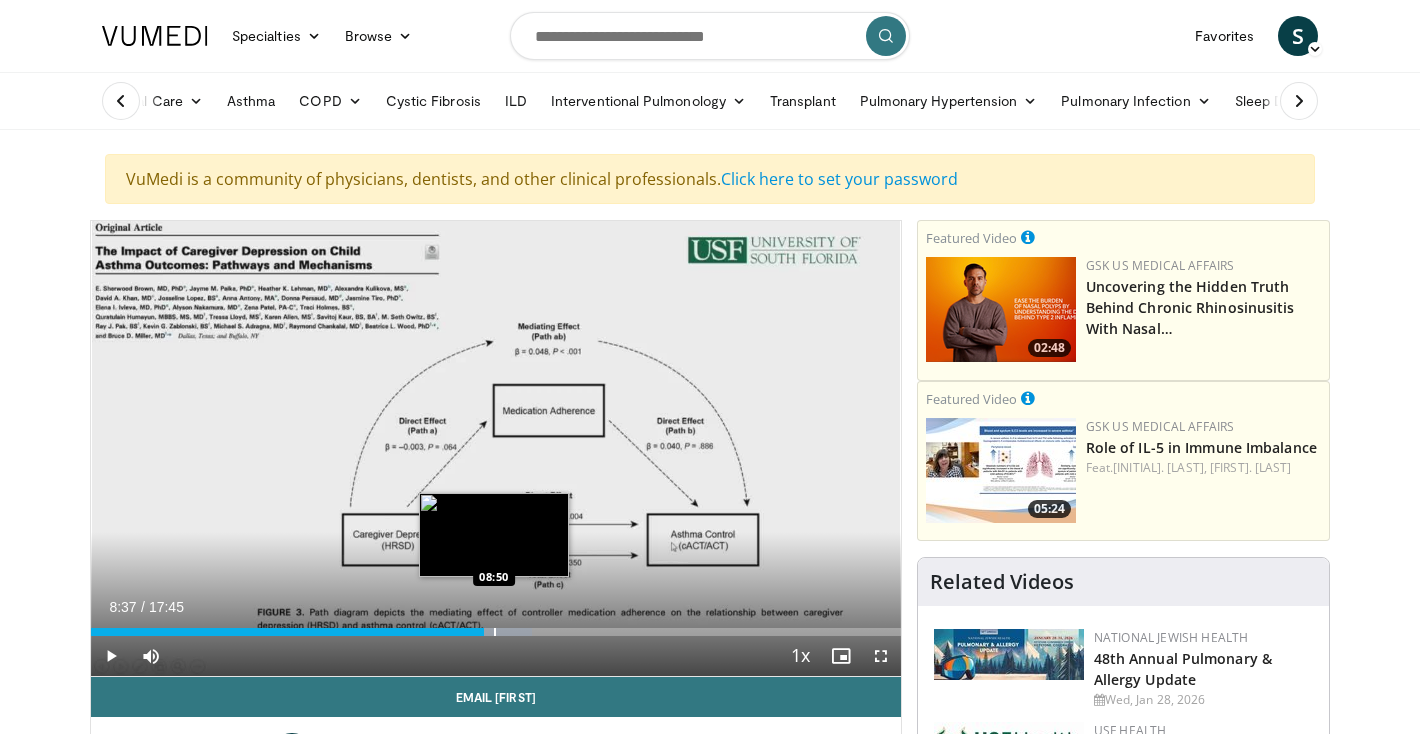 click at bounding box center [495, 632] 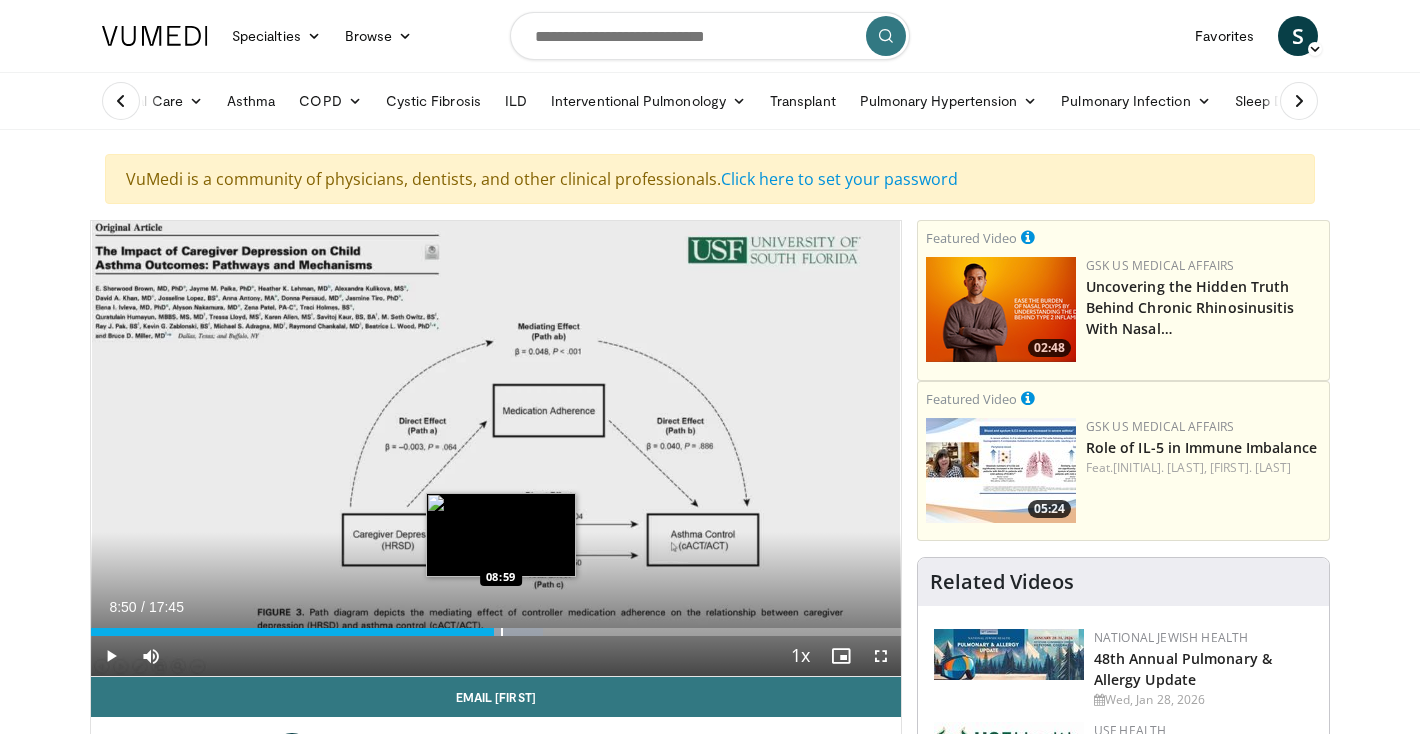 click at bounding box center (502, 632) 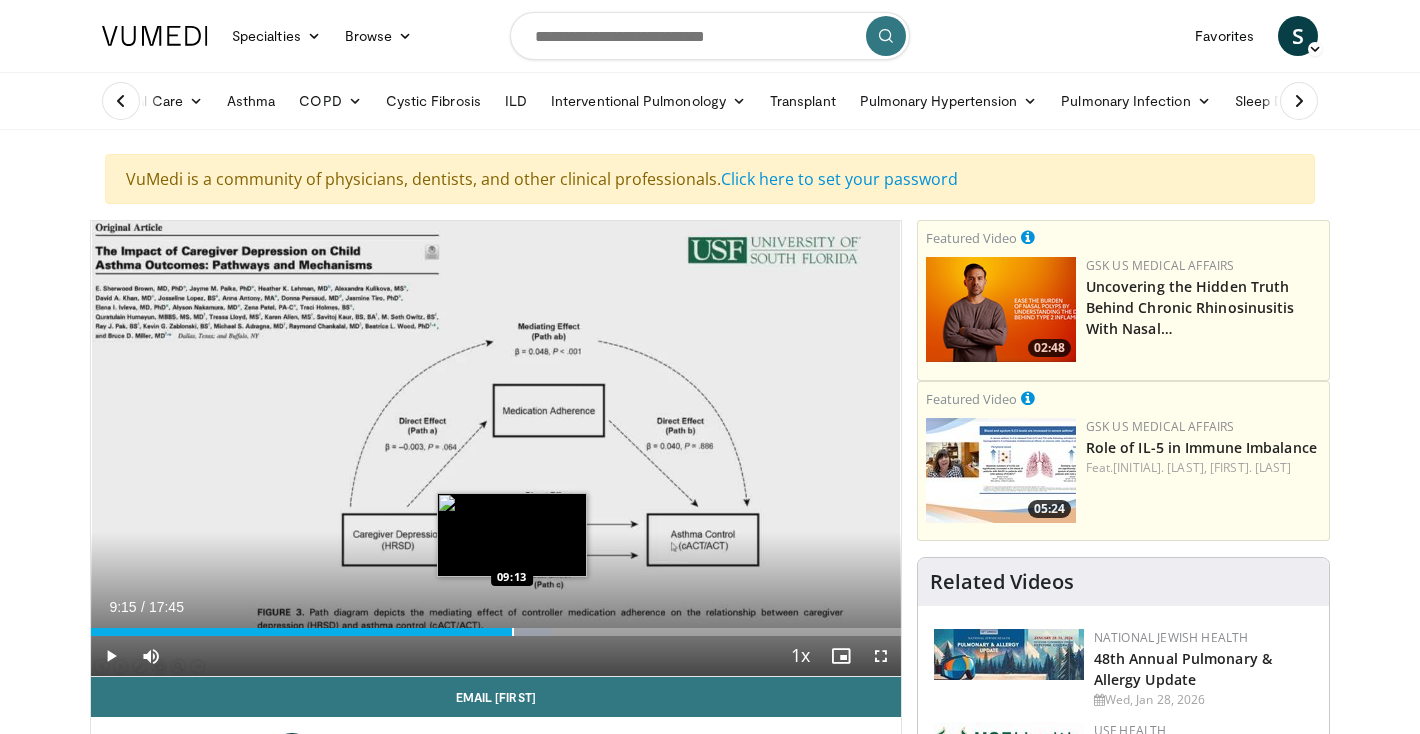 click at bounding box center [513, 632] 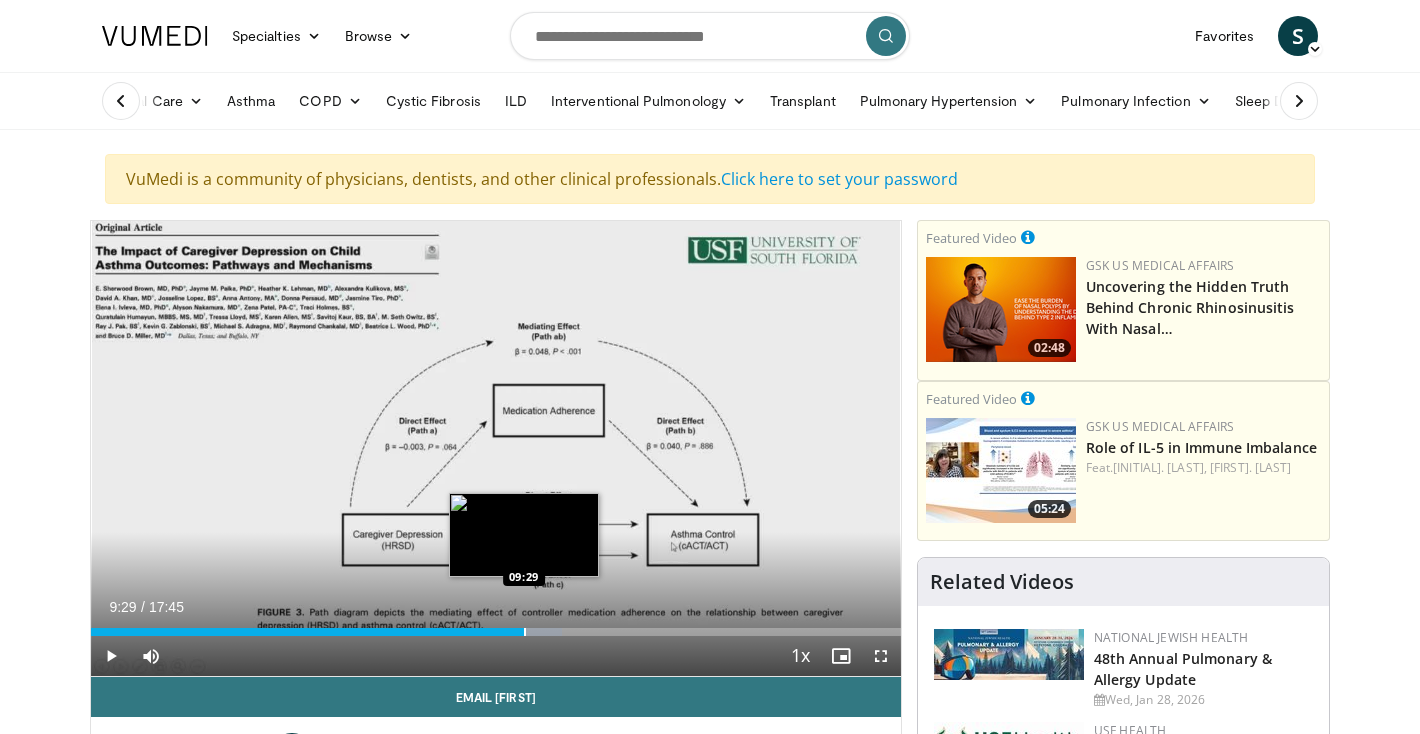 click at bounding box center (525, 632) 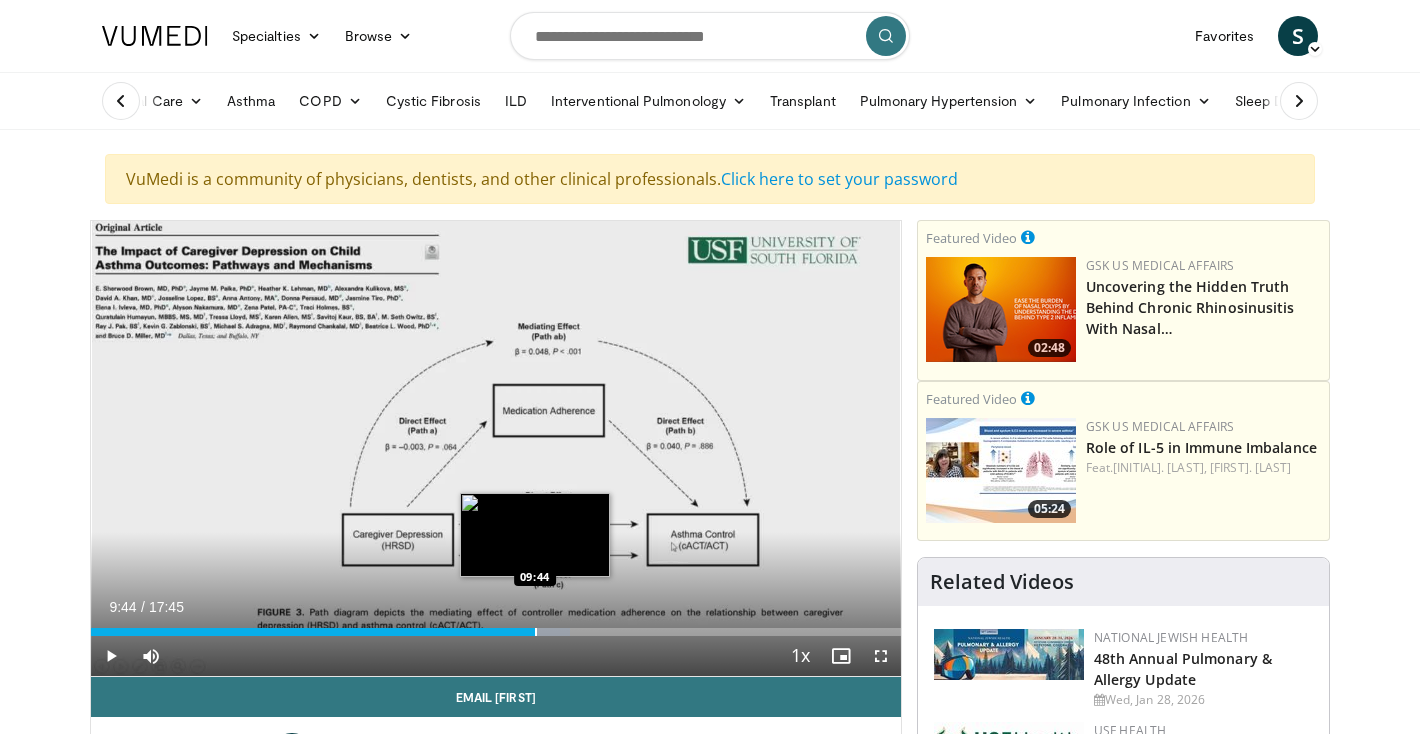 click at bounding box center (536, 632) 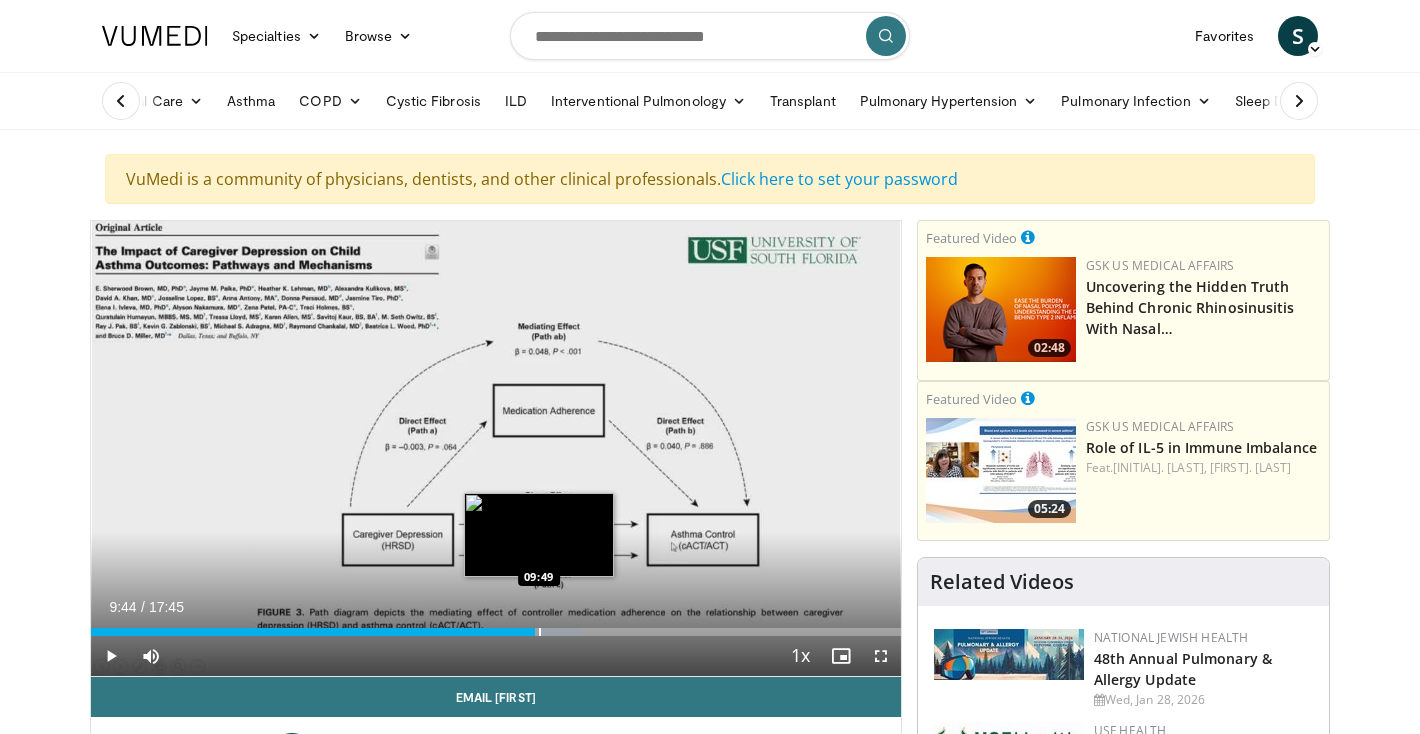 click at bounding box center [540, 632] 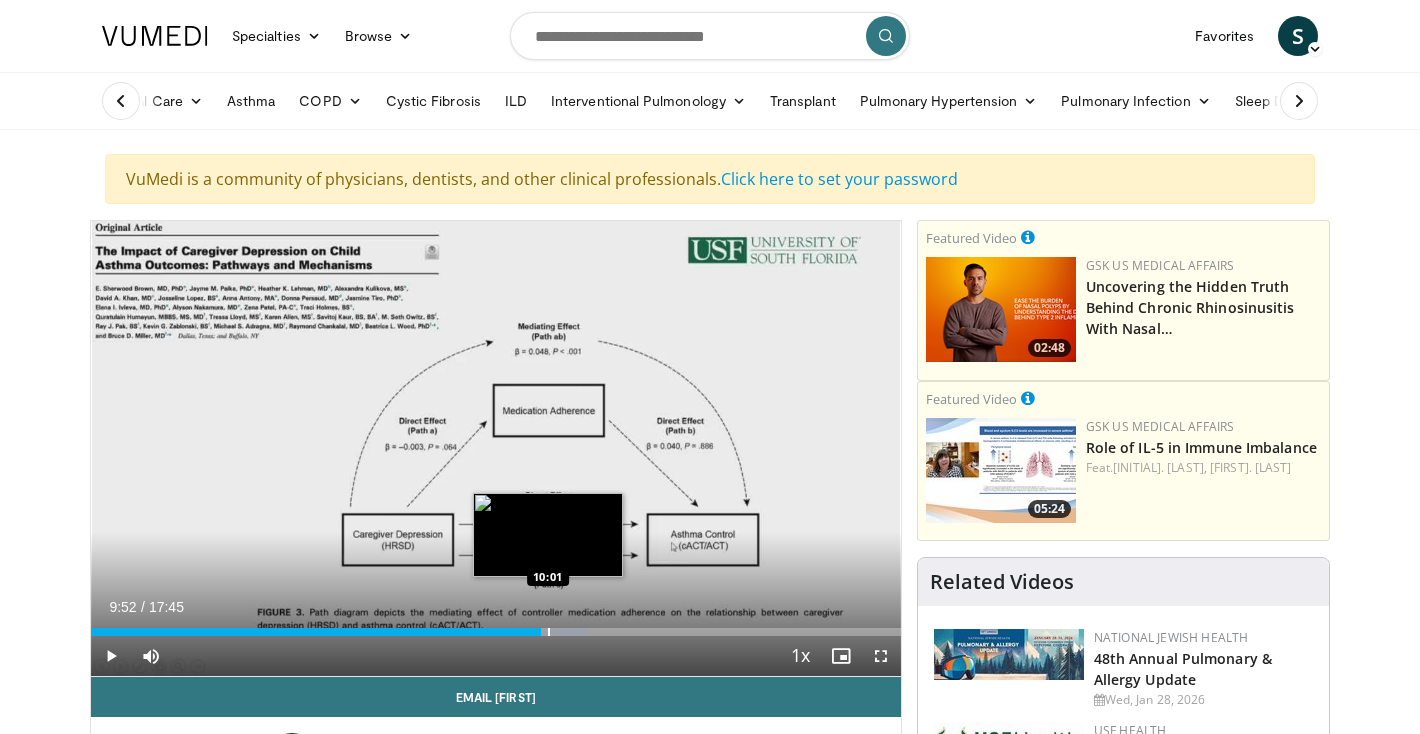 click at bounding box center (549, 632) 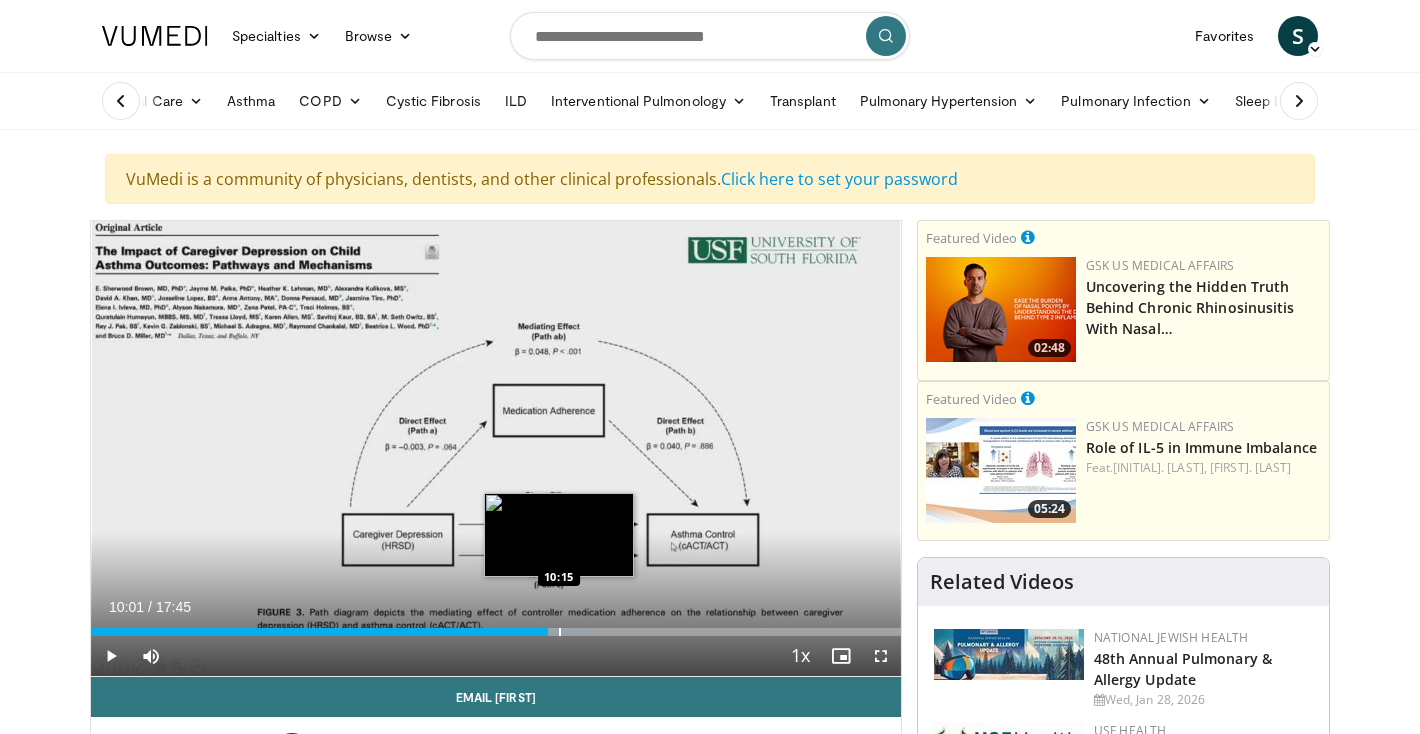 click at bounding box center (560, 632) 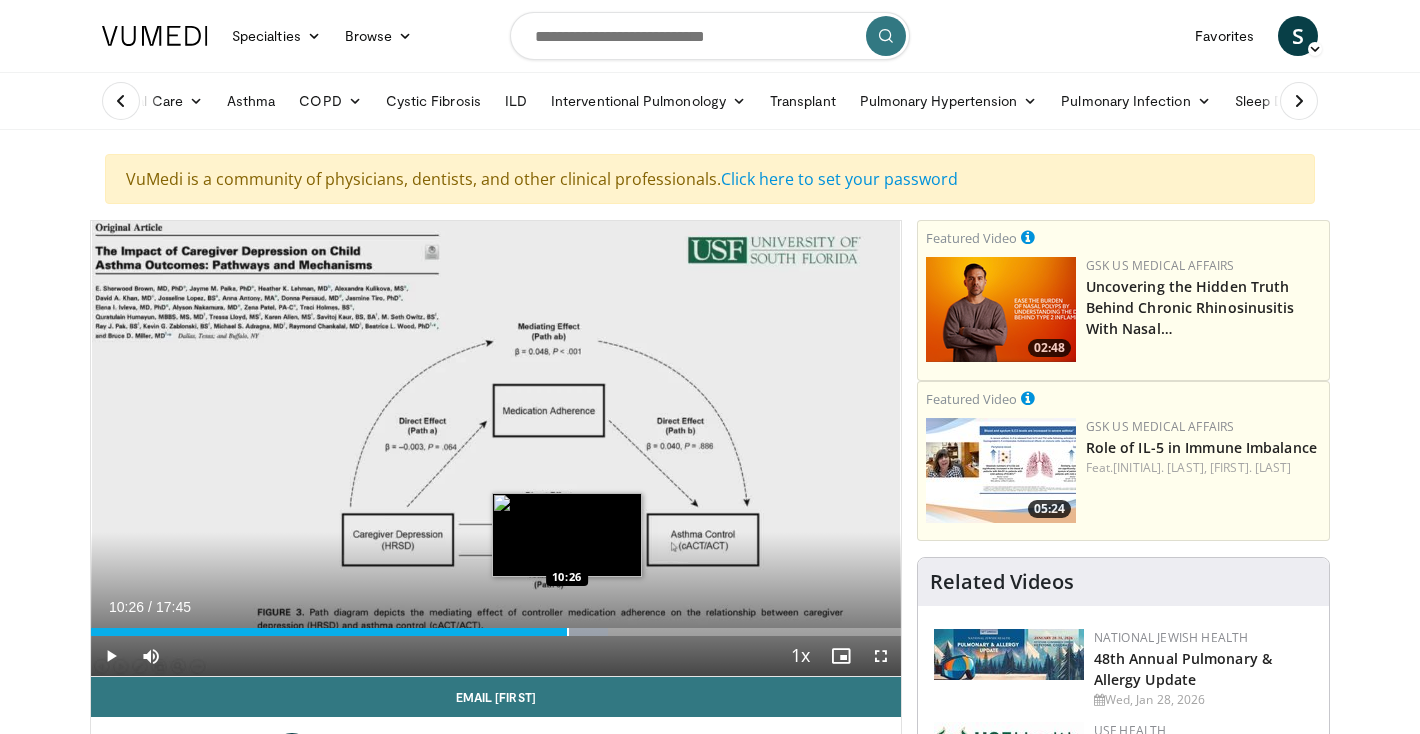 click at bounding box center (568, 632) 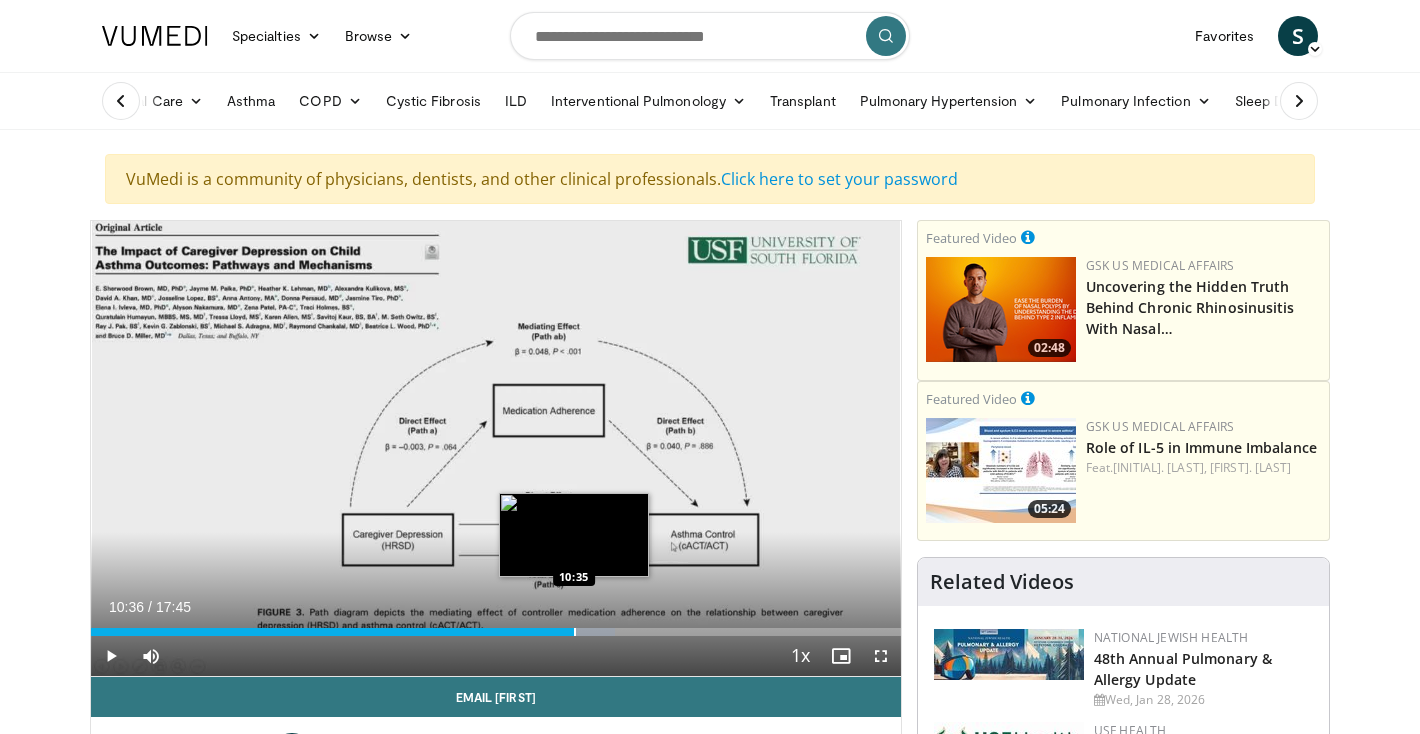 click at bounding box center [575, 632] 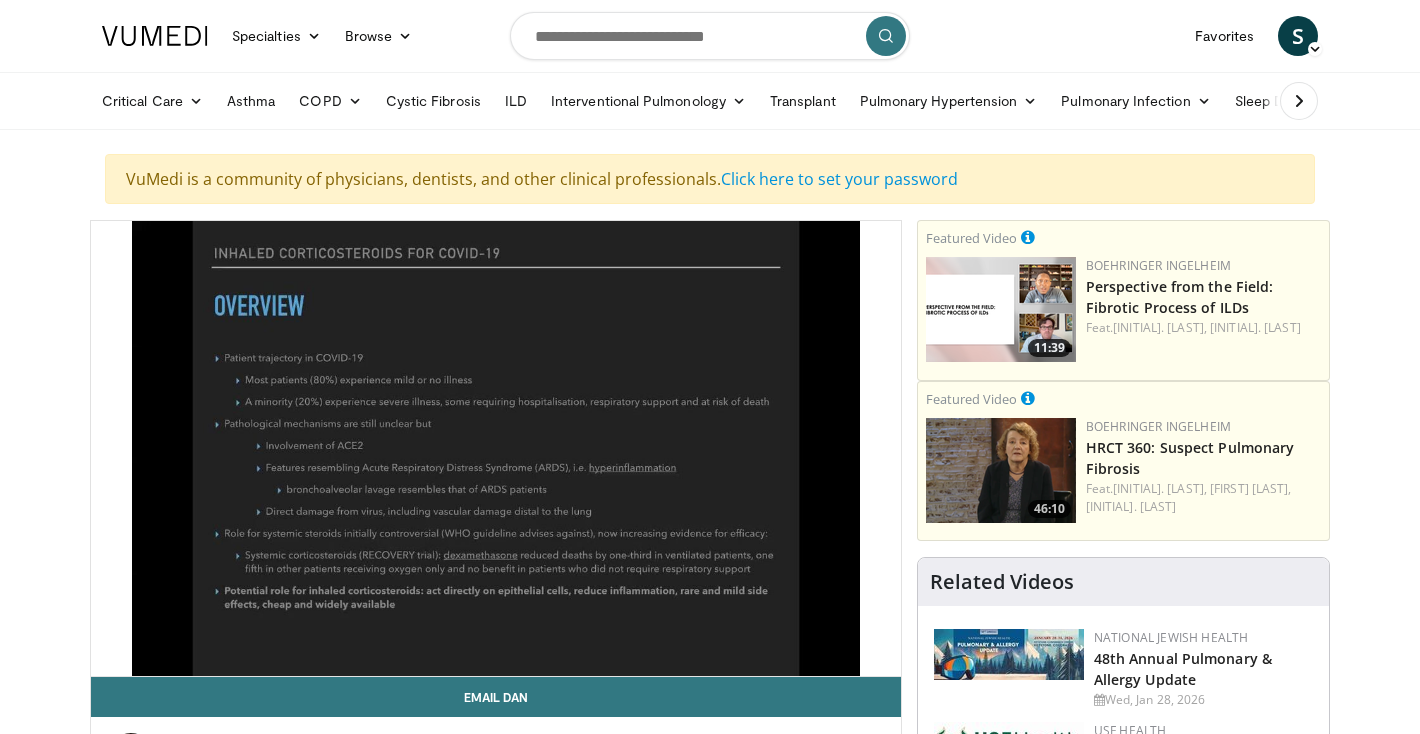 scroll, scrollTop: 0, scrollLeft: 0, axis: both 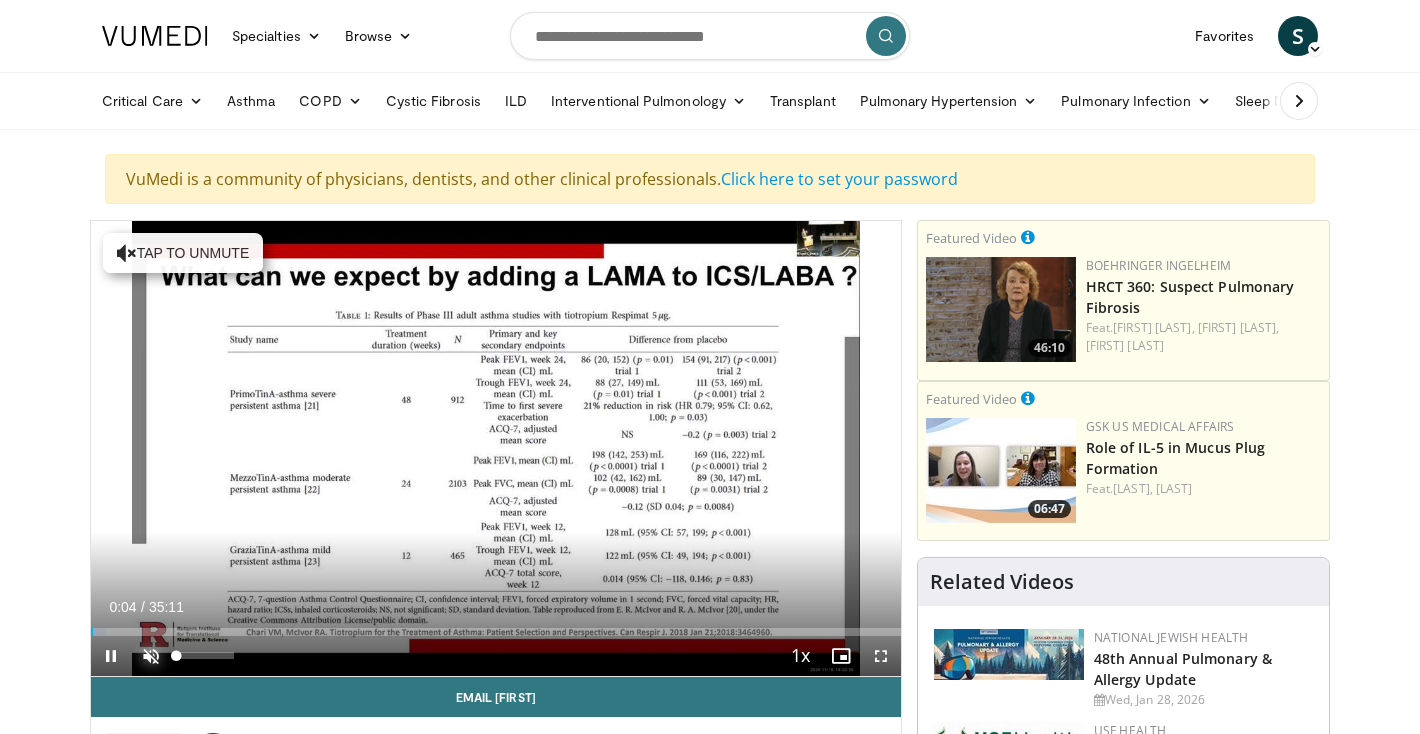 click at bounding box center (151, 656) 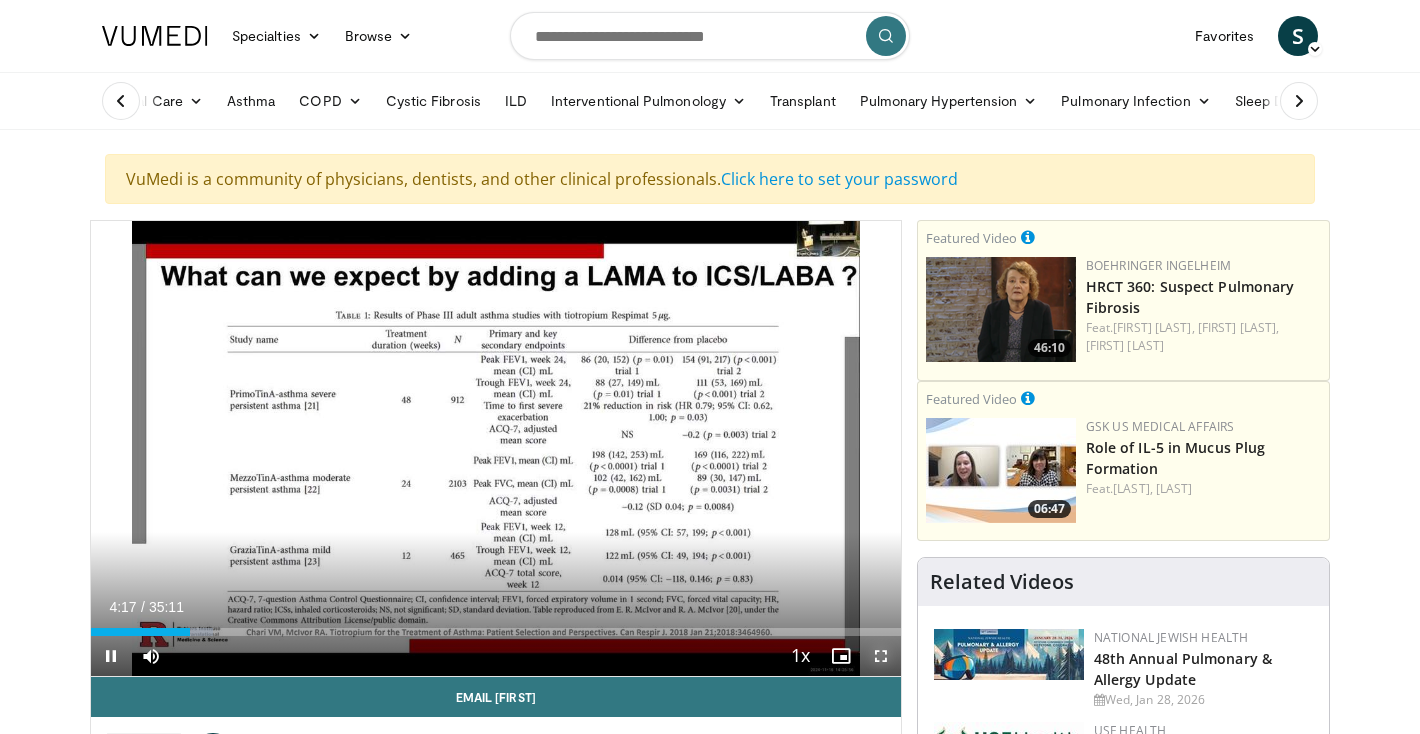 click at bounding box center [881, 656] 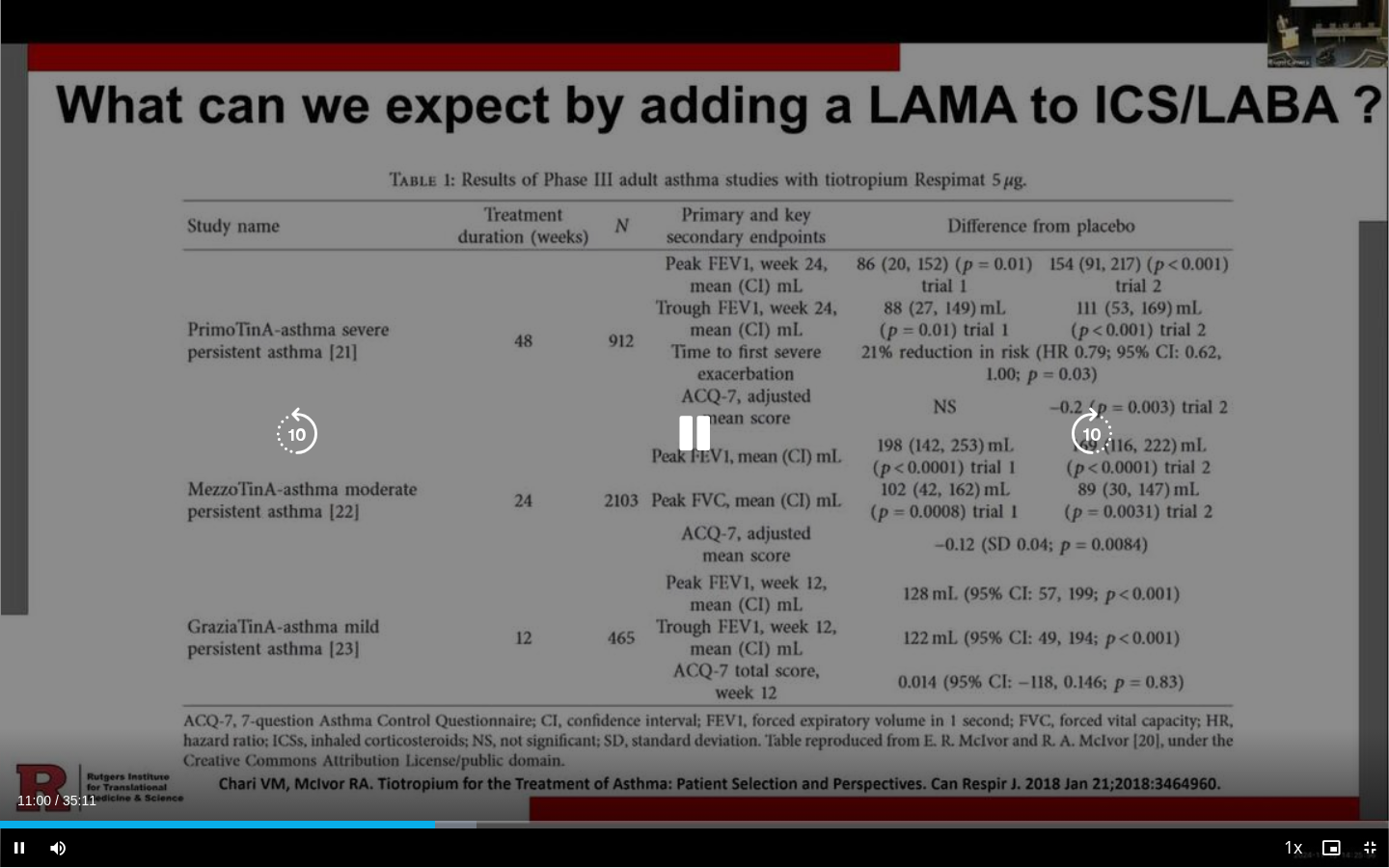 click at bounding box center (694, 434) 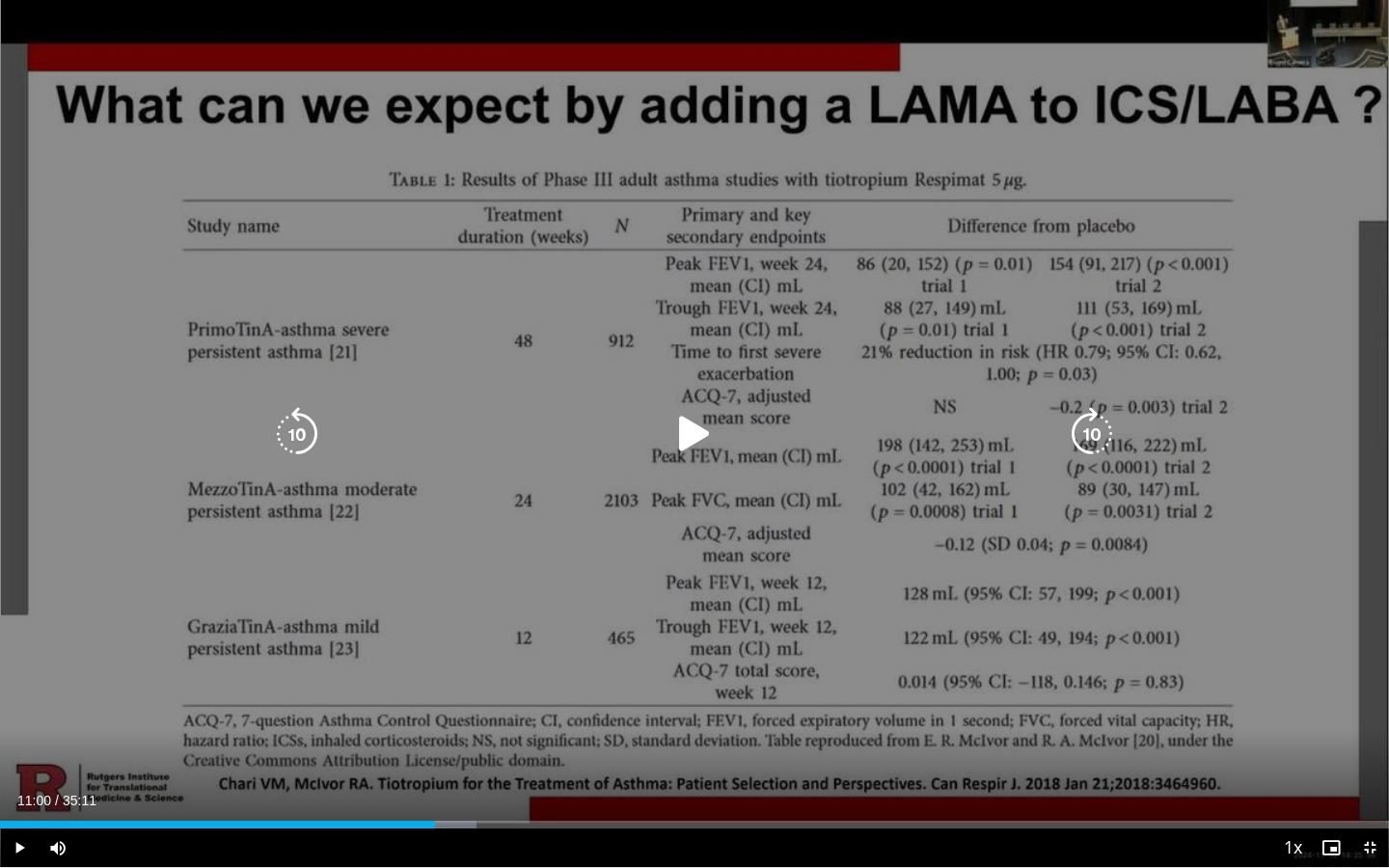 click at bounding box center [694, 434] 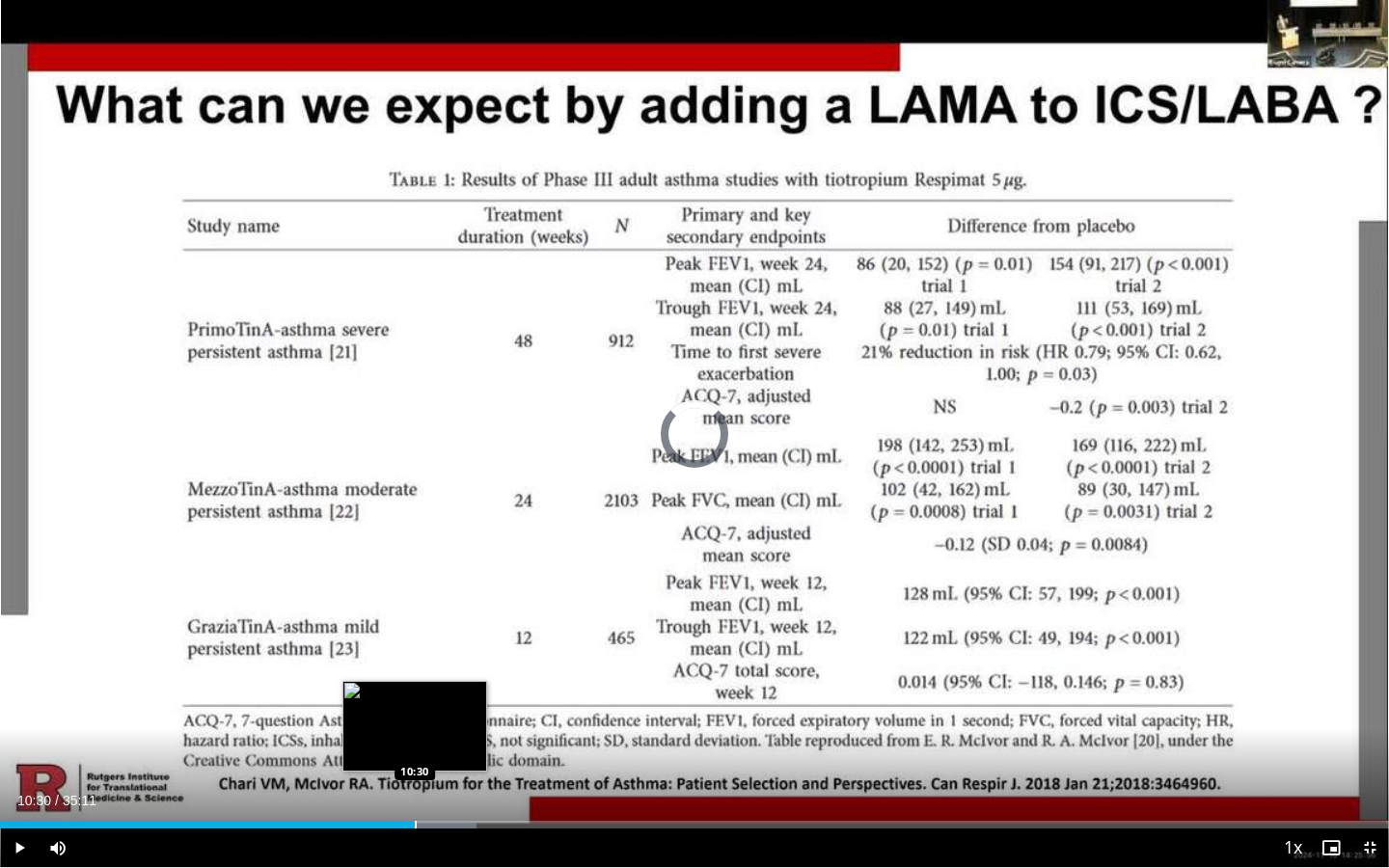click at bounding box center [416, 825] 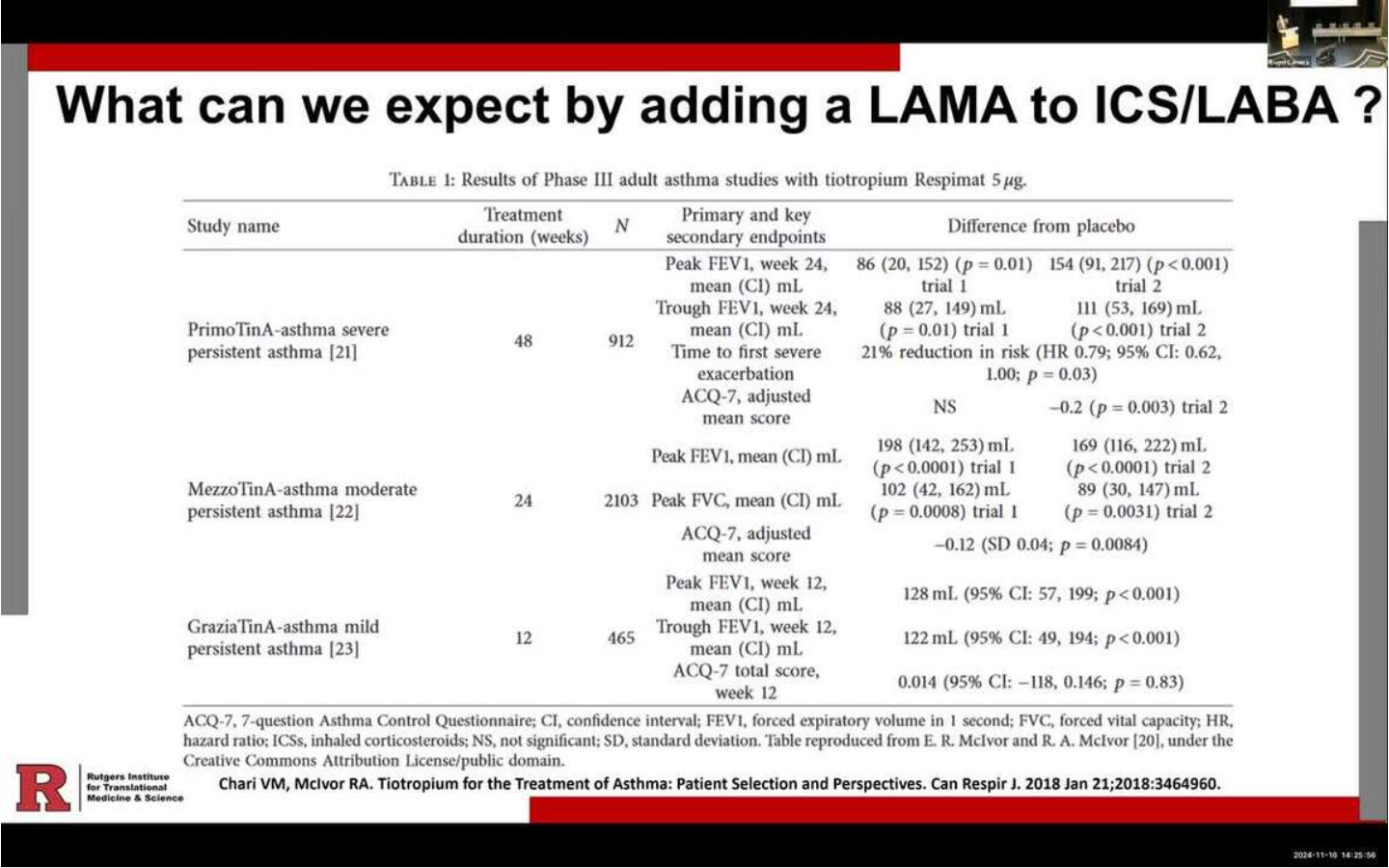 type 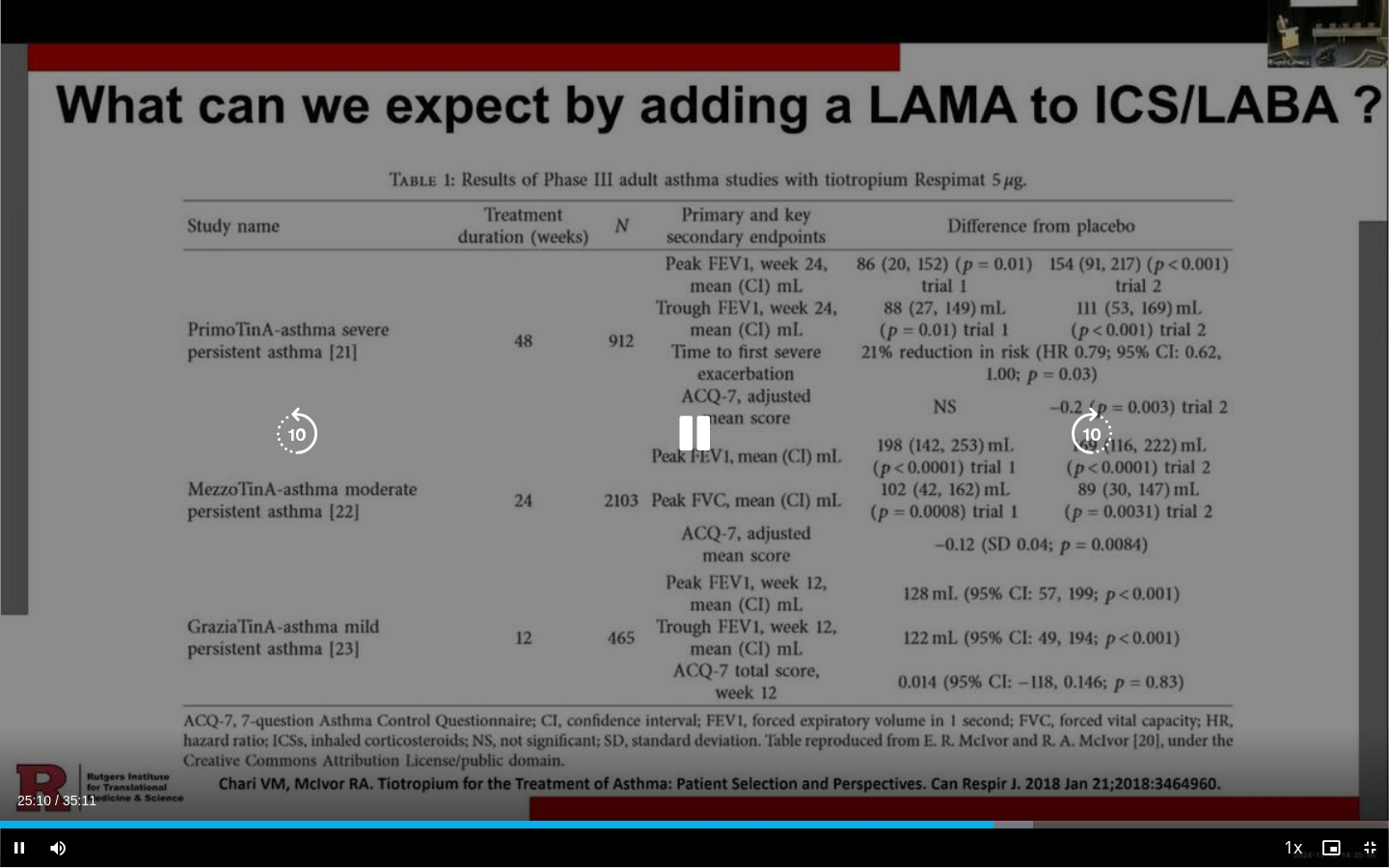 click at bounding box center (694, 434) 